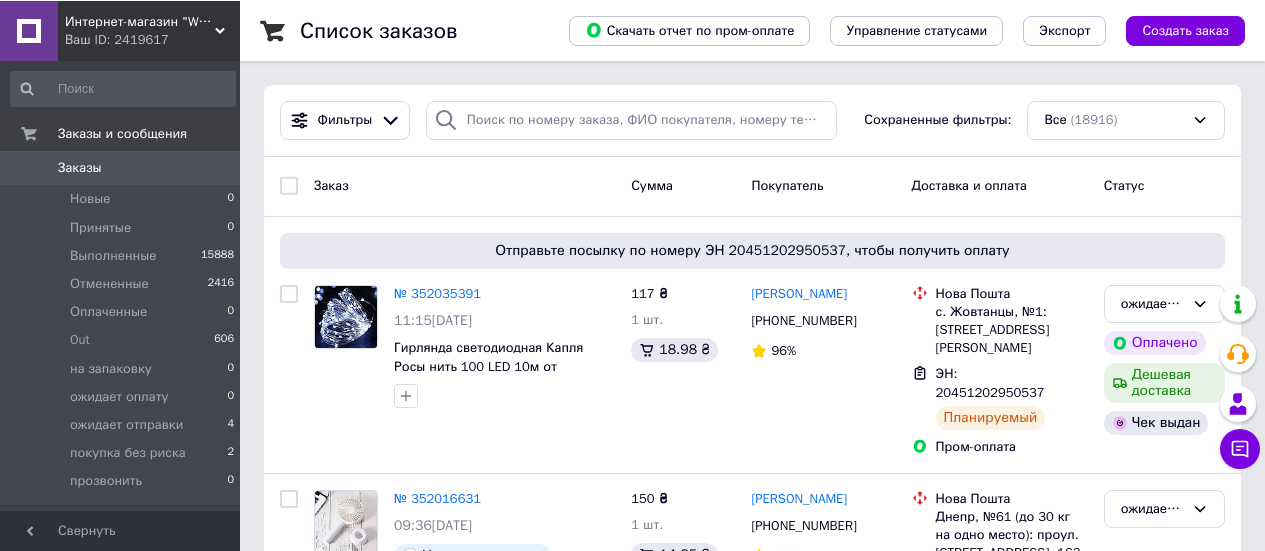 scroll, scrollTop: 0, scrollLeft: 0, axis: both 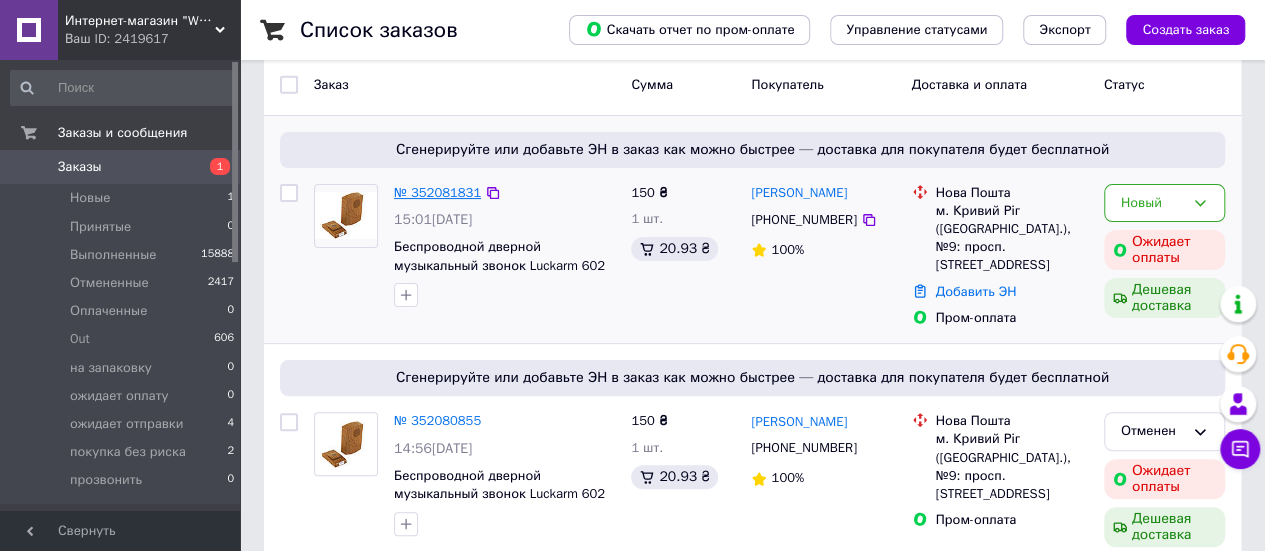click on "№ 352081831" at bounding box center [437, 192] 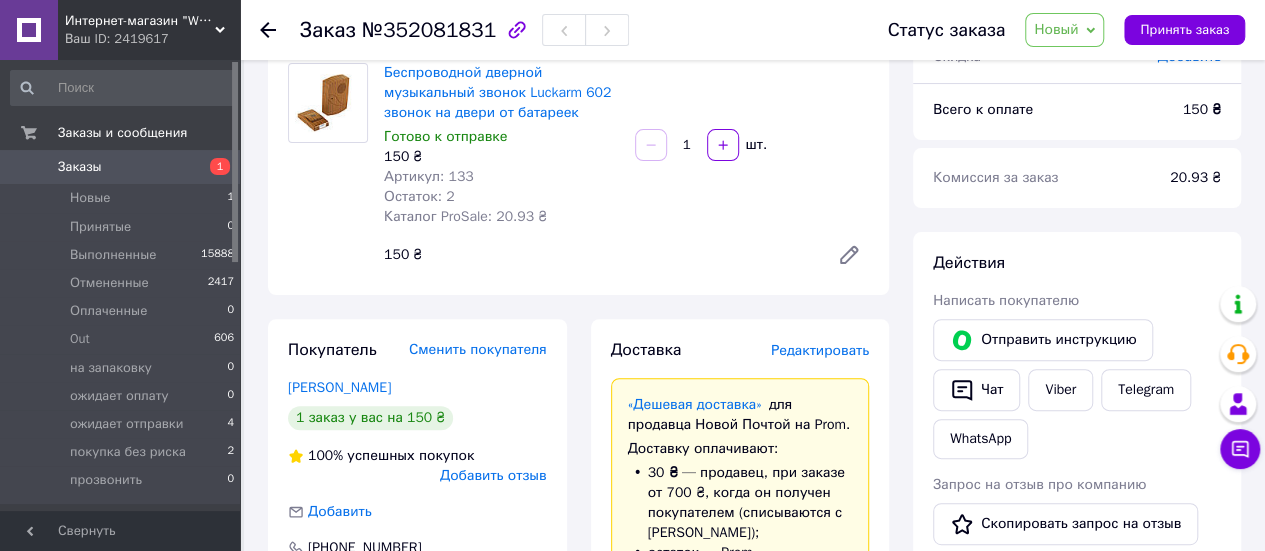 scroll, scrollTop: 200, scrollLeft: 0, axis: vertical 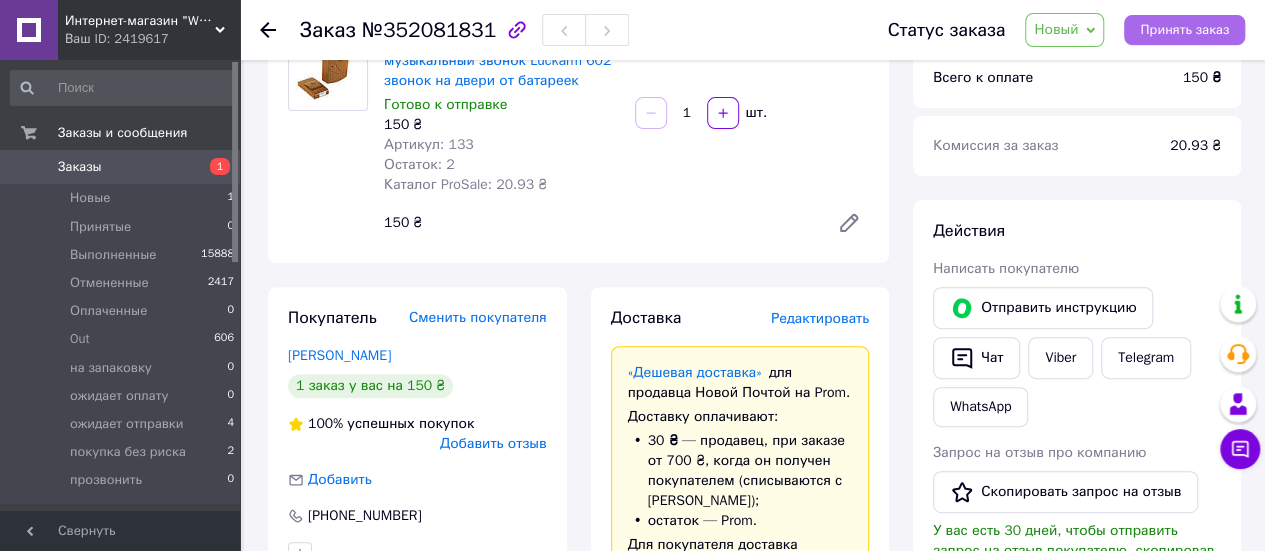 click on "Принять заказ" at bounding box center [1184, 30] 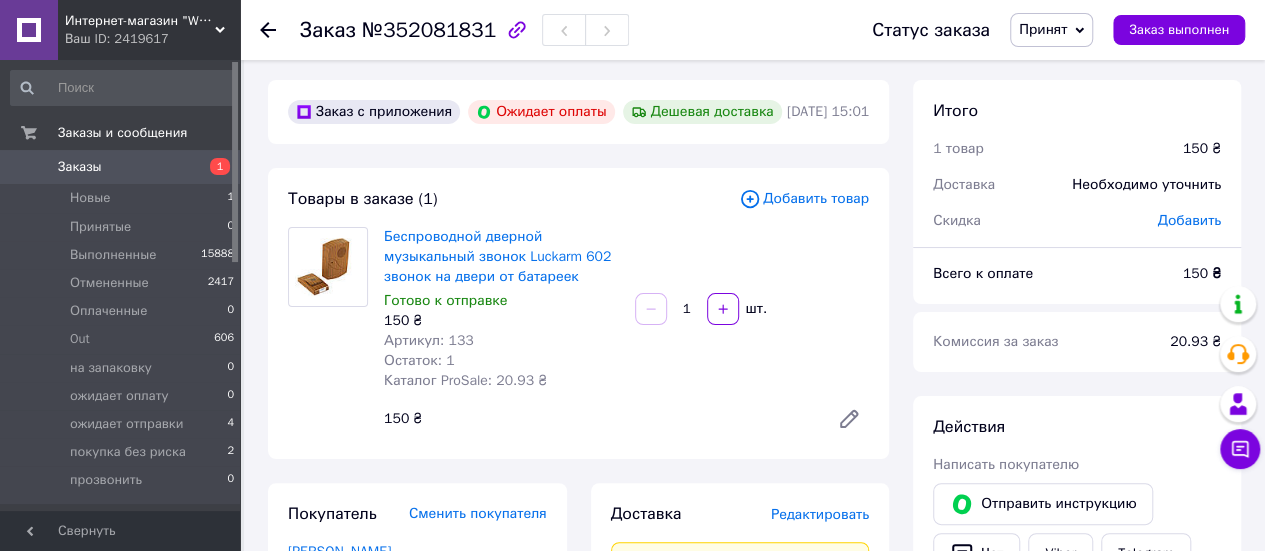 scroll, scrollTop: 0, scrollLeft: 0, axis: both 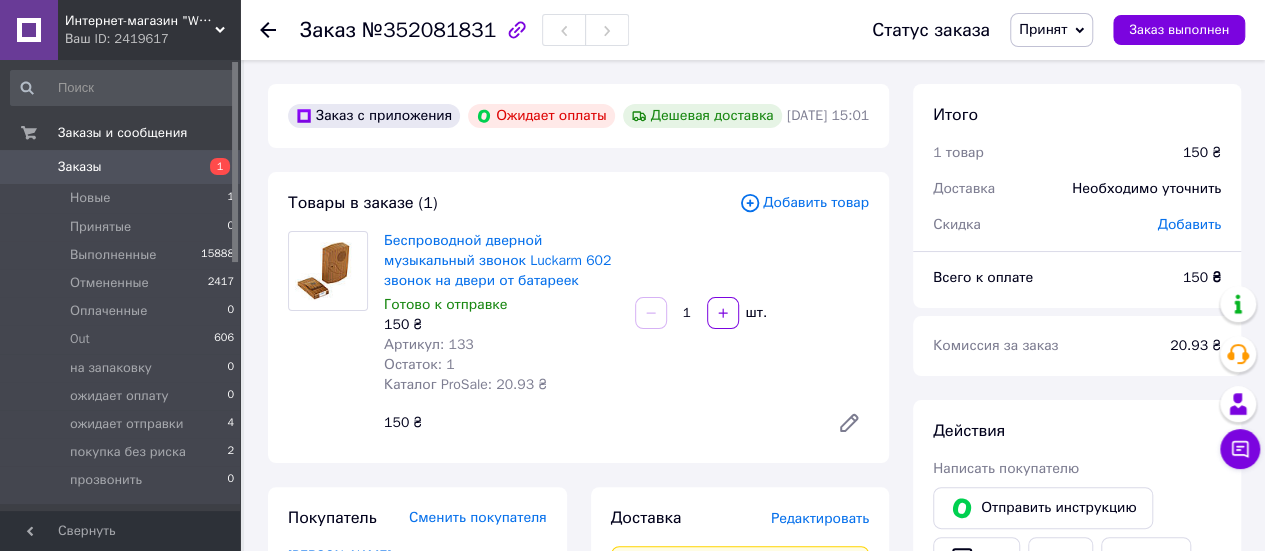 click 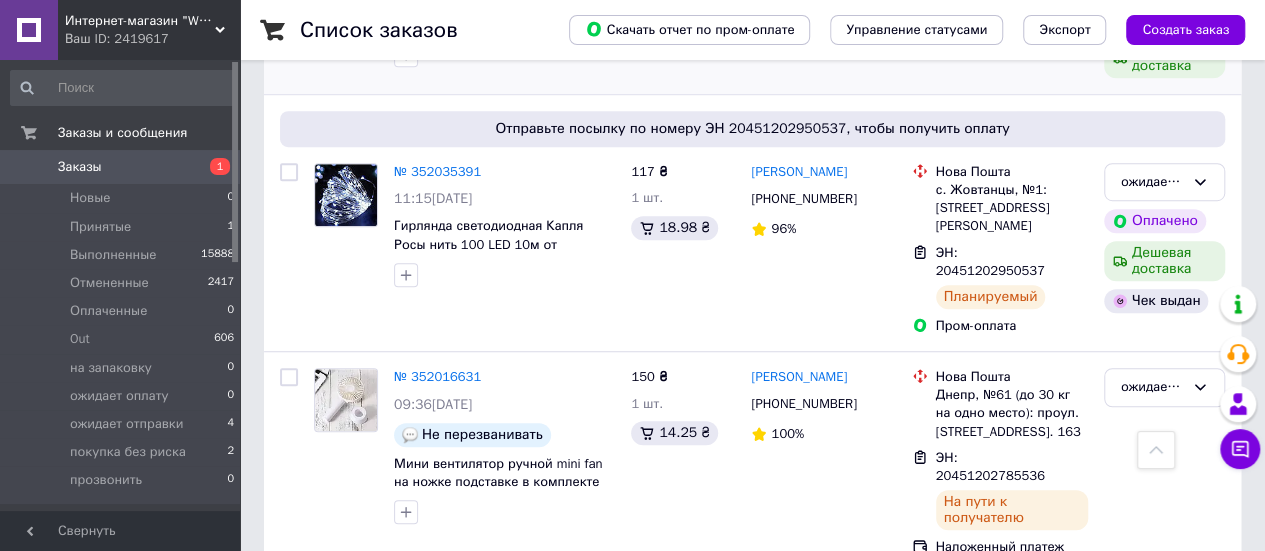scroll, scrollTop: 600, scrollLeft: 0, axis: vertical 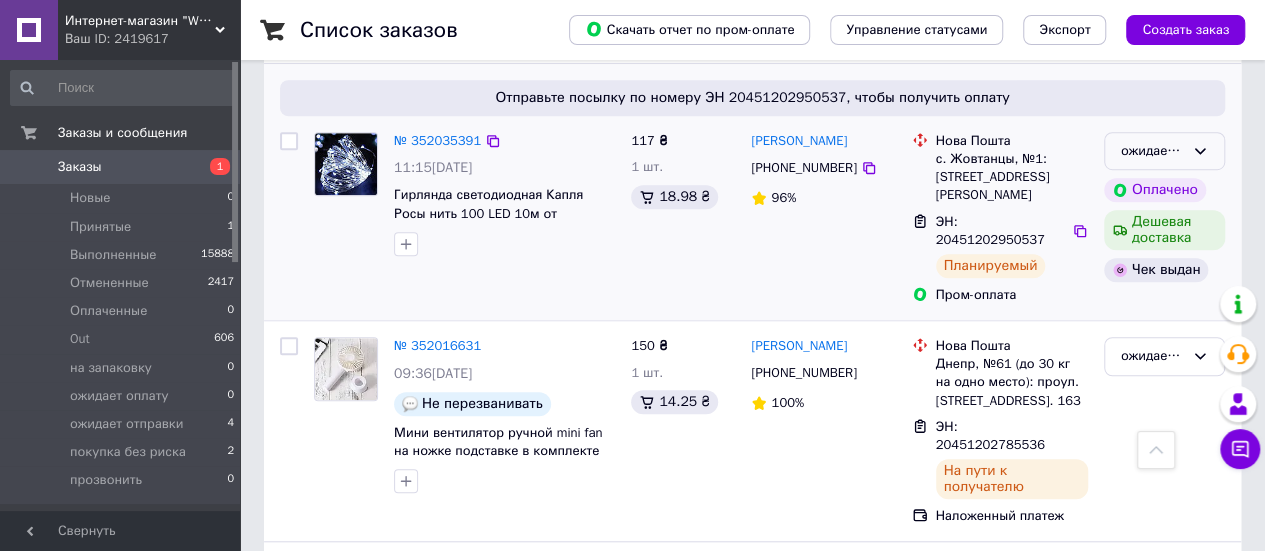 click on "ожидает отправки" at bounding box center [1152, 151] 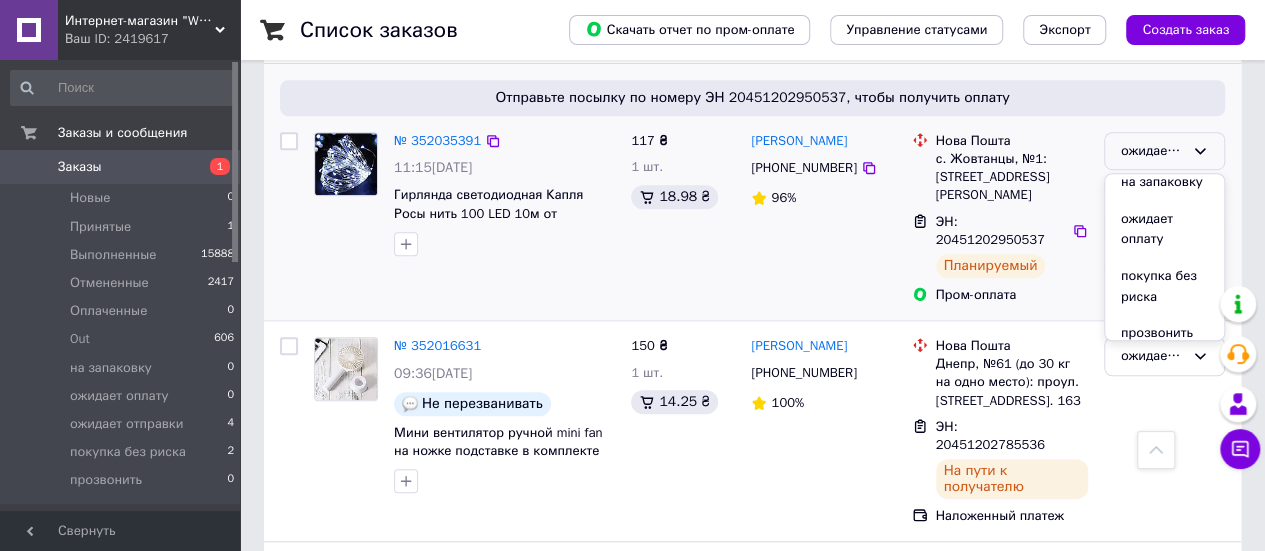 scroll, scrollTop: 200, scrollLeft: 0, axis: vertical 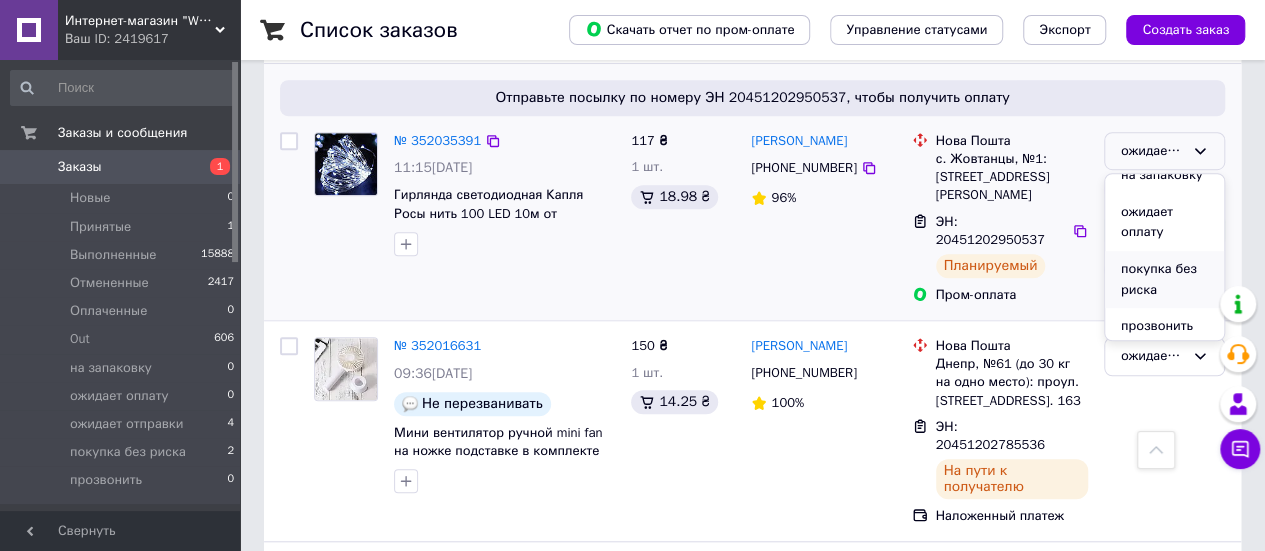 click on "покупка без риска" at bounding box center (1164, 279) 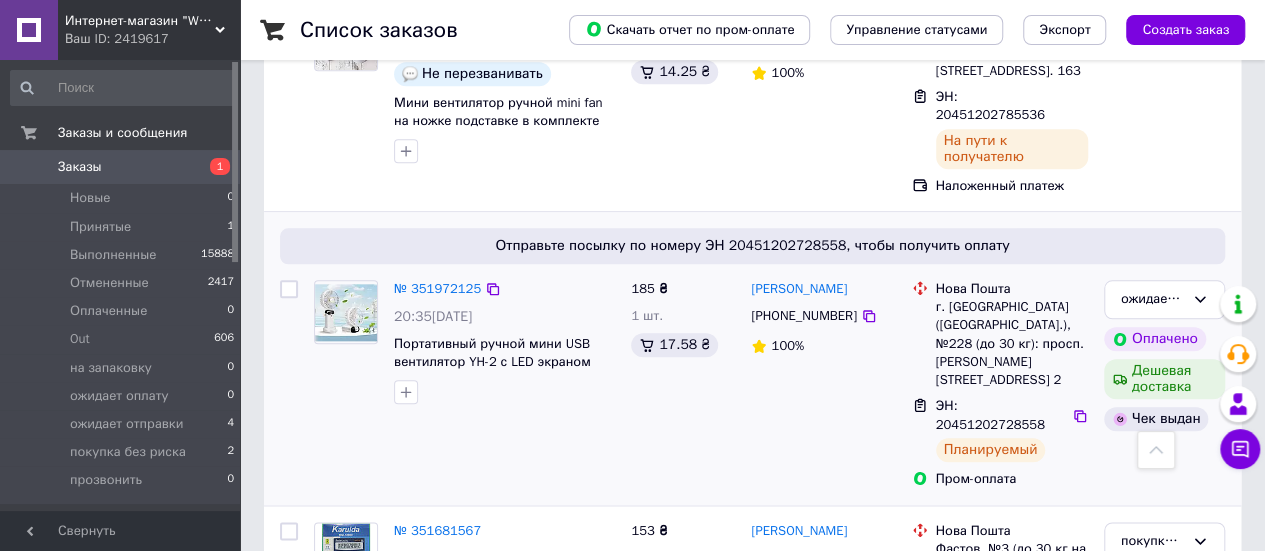 scroll, scrollTop: 900, scrollLeft: 0, axis: vertical 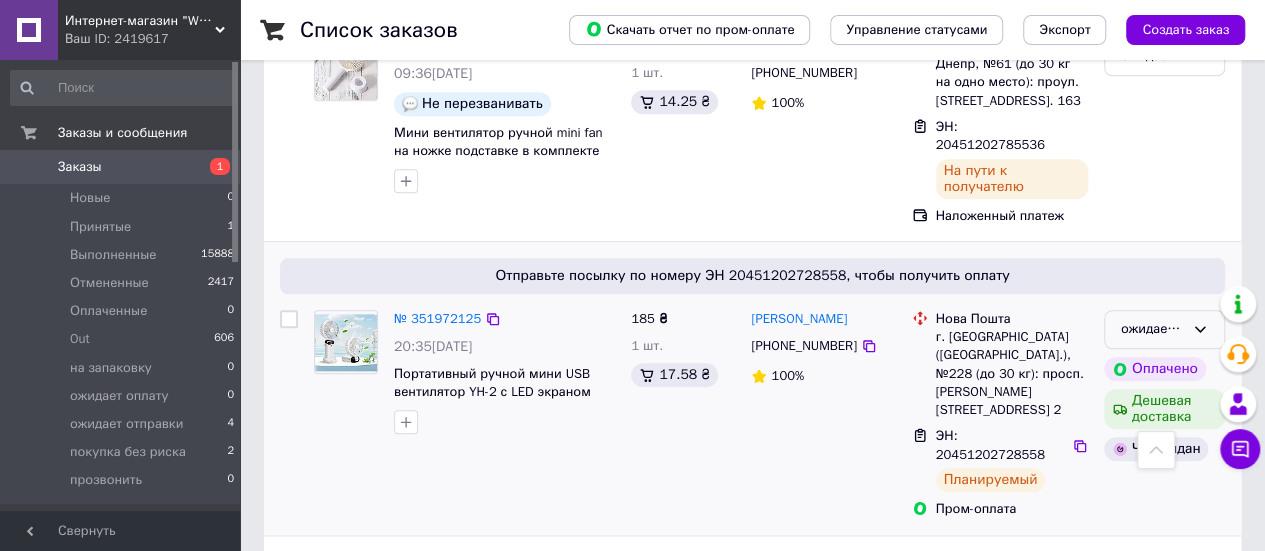 click on "ожидает отправки" at bounding box center (1152, 329) 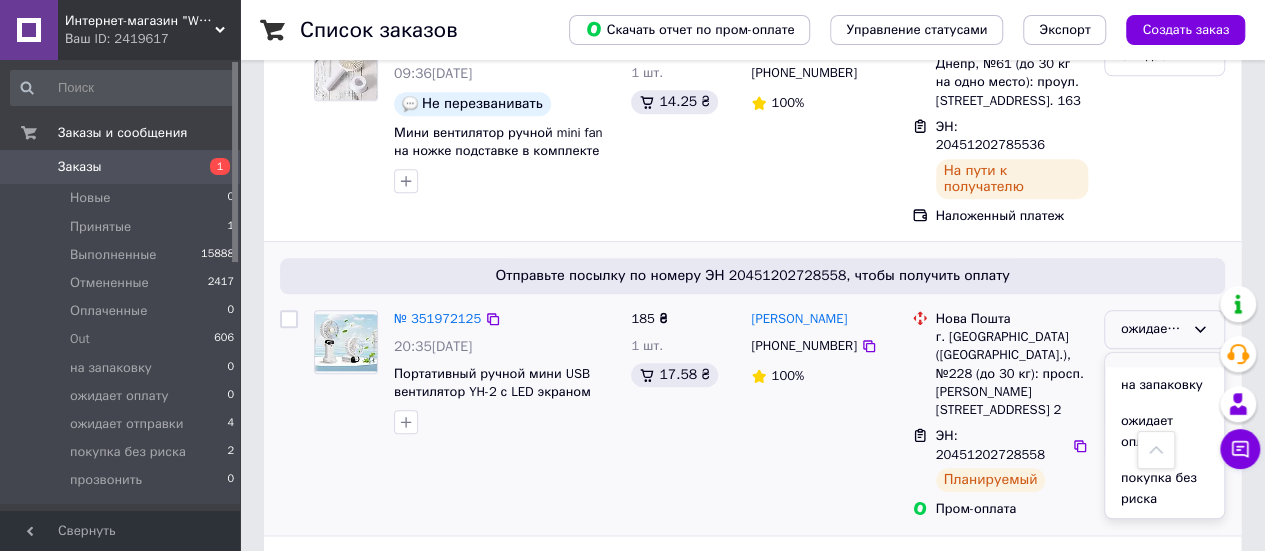 scroll, scrollTop: 200, scrollLeft: 0, axis: vertical 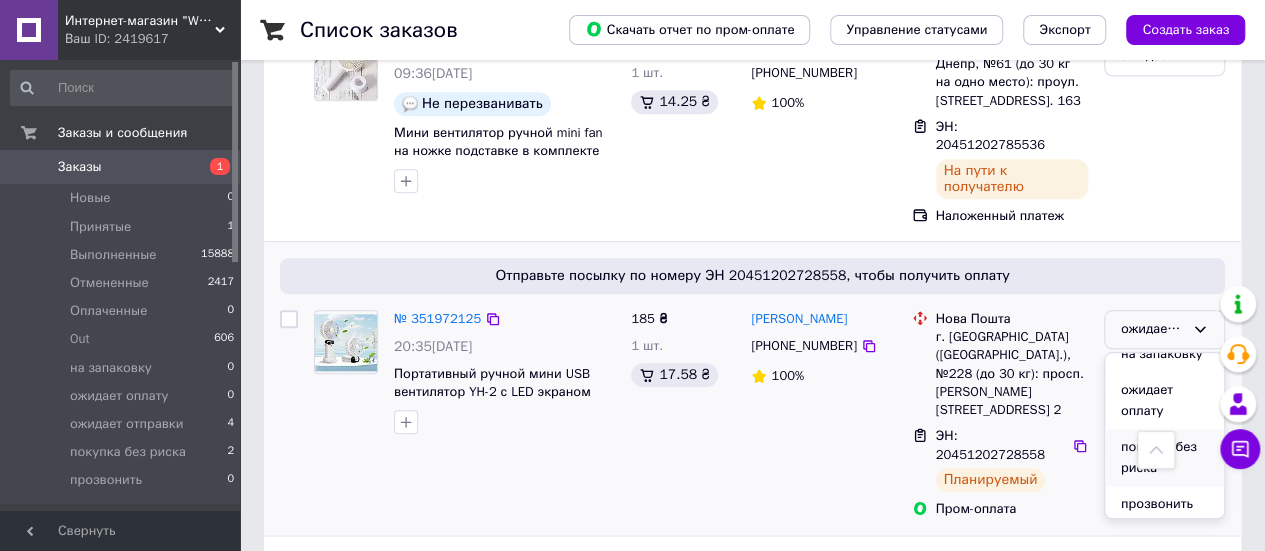 click on "покупка без риска" at bounding box center [1164, 457] 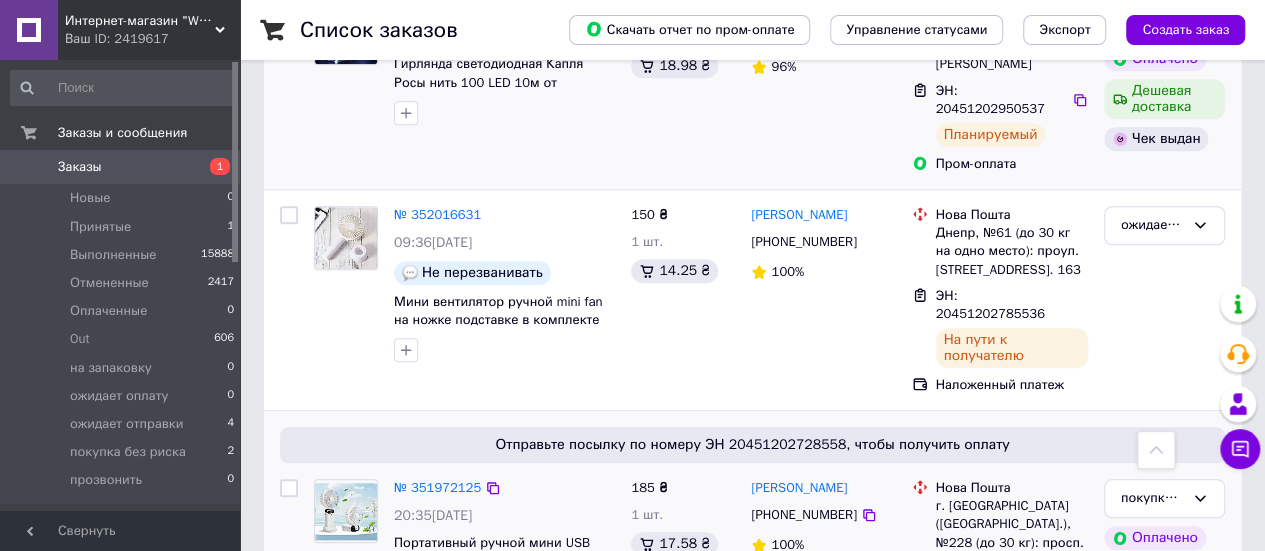 scroll, scrollTop: 700, scrollLeft: 0, axis: vertical 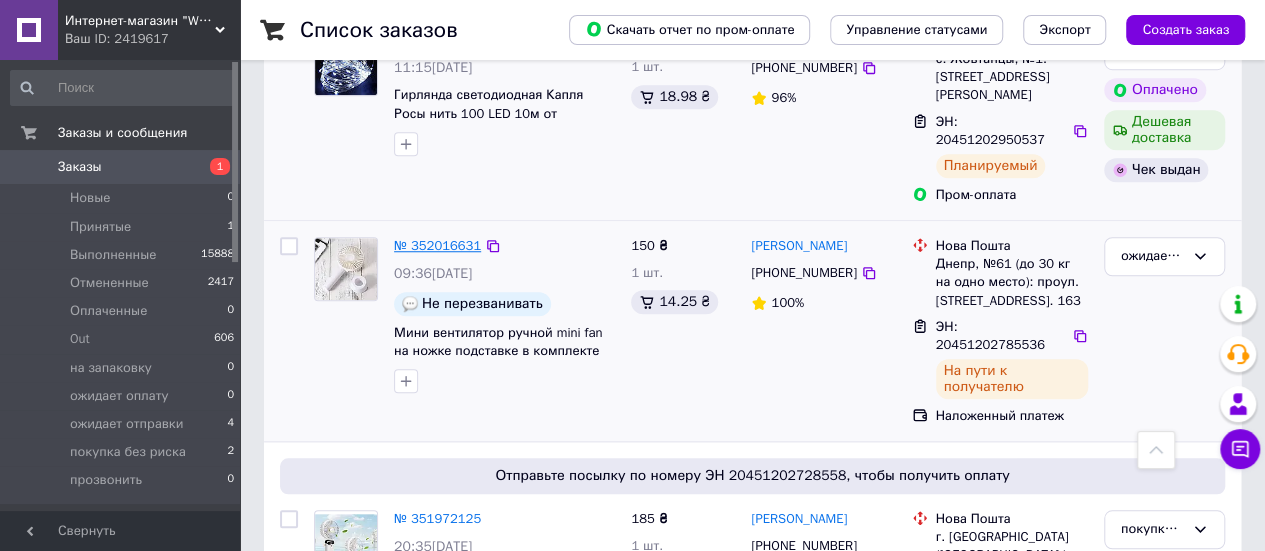 click on "№ 352016631" at bounding box center (437, 245) 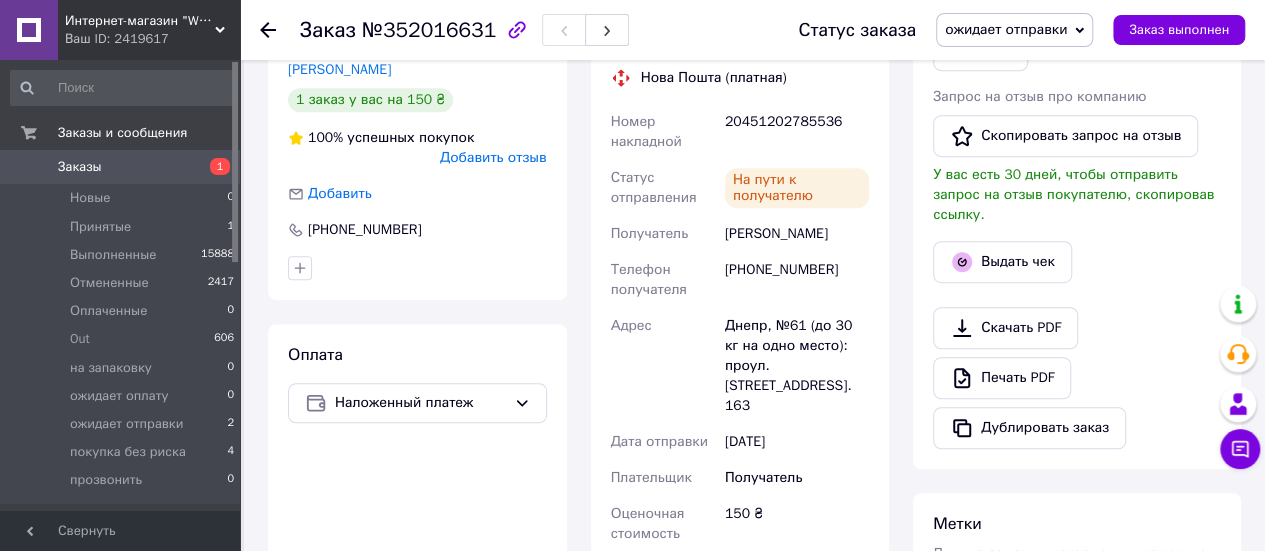 scroll, scrollTop: 500, scrollLeft: 0, axis: vertical 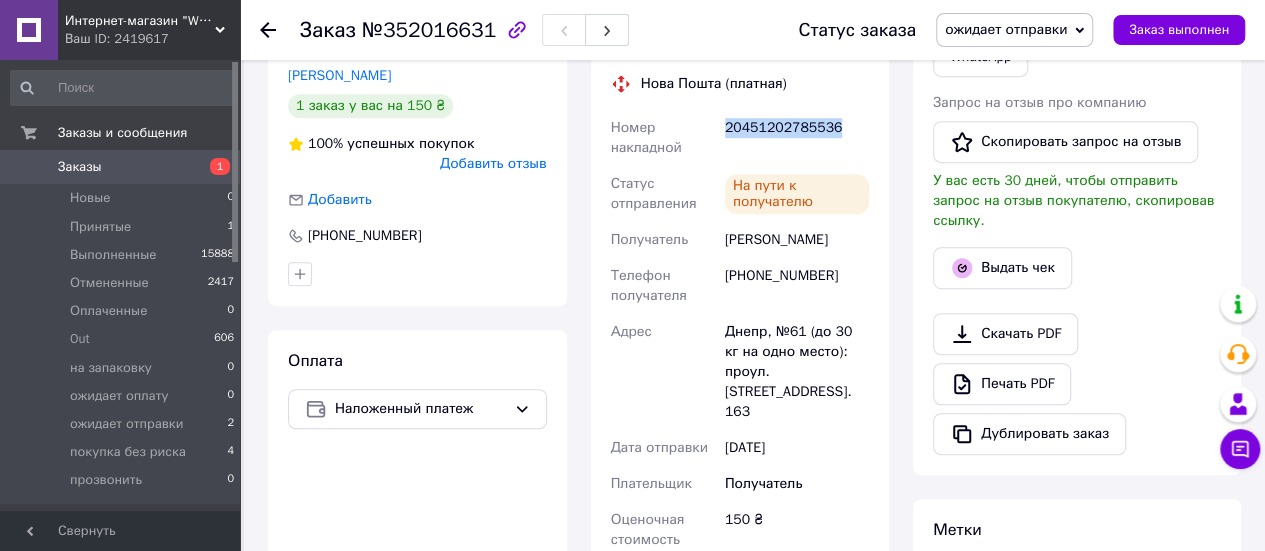 drag, startPoint x: 838, startPoint y: 121, endPoint x: 724, endPoint y: 124, distance: 114.03947 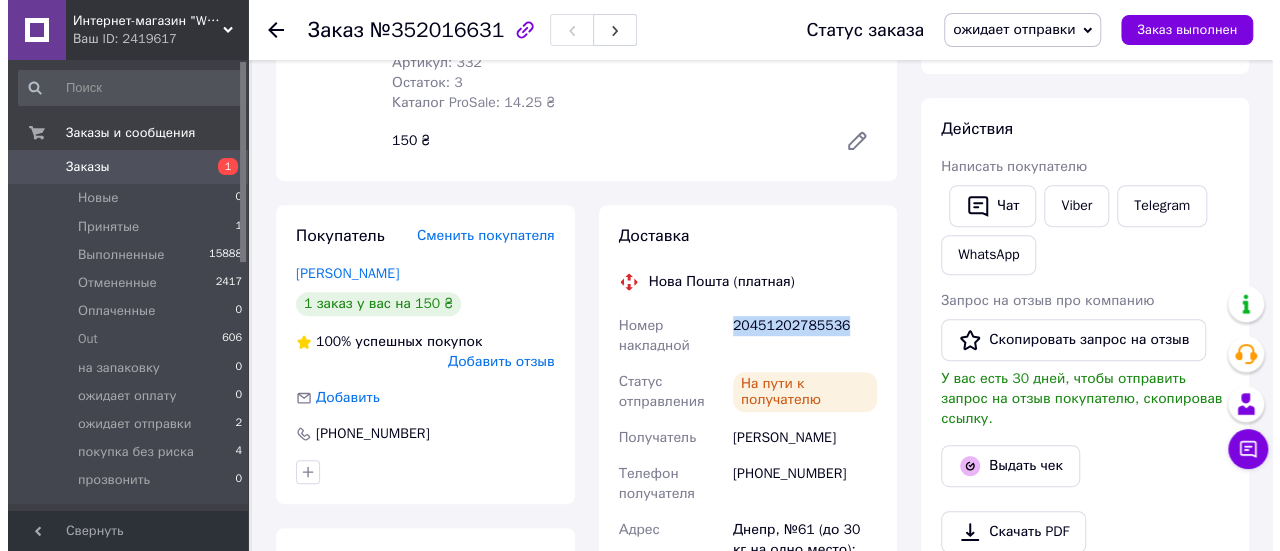 scroll, scrollTop: 300, scrollLeft: 0, axis: vertical 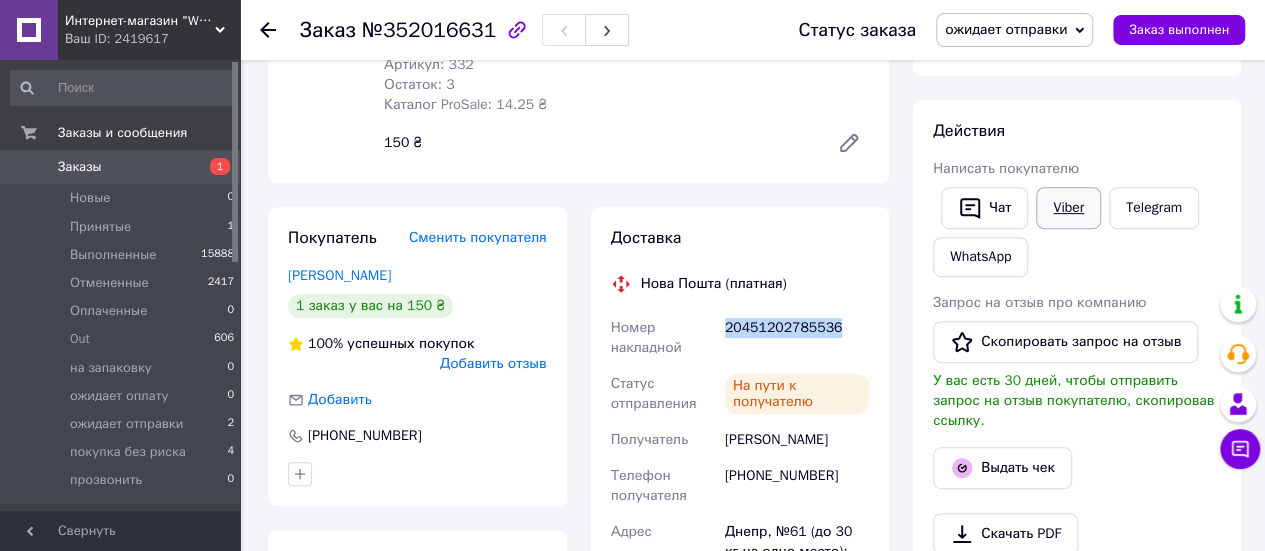 click on "Viber" at bounding box center [1068, 208] 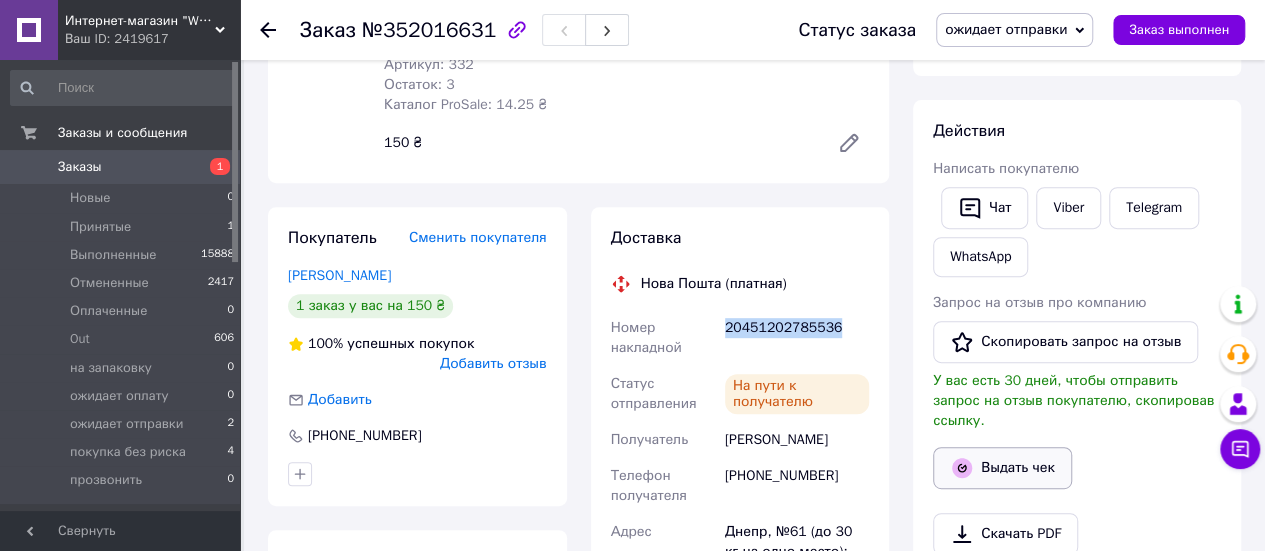 click on "Выдать чек" at bounding box center [1002, 468] 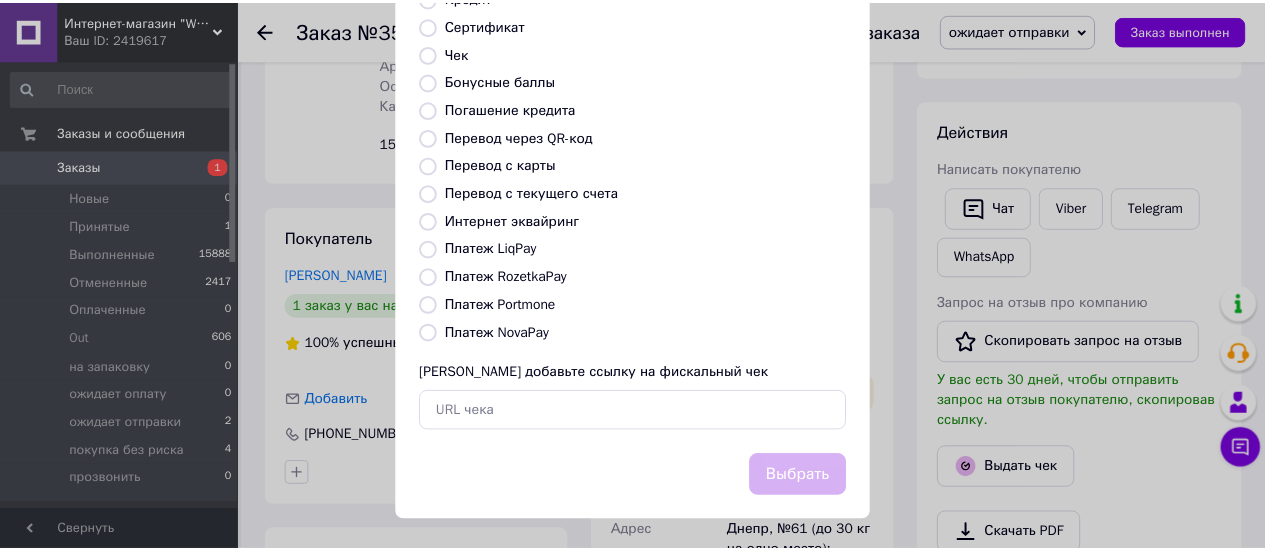 scroll, scrollTop: 306, scrollLeft: 0, axis: vertical 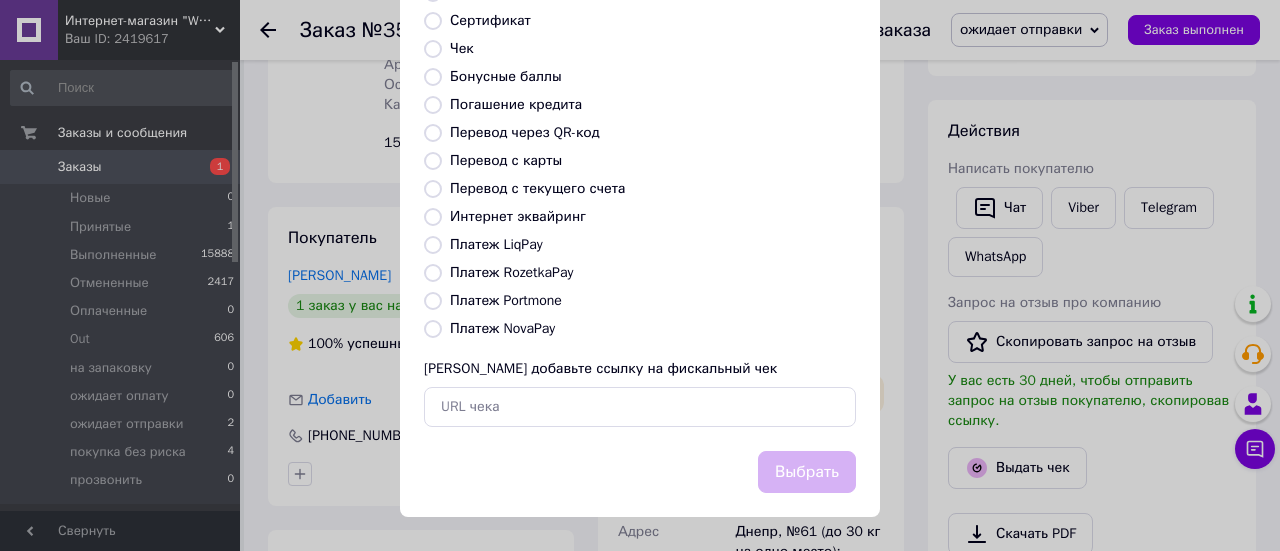 click on "Платеж NovaPay" at bounding box center (433, 329) 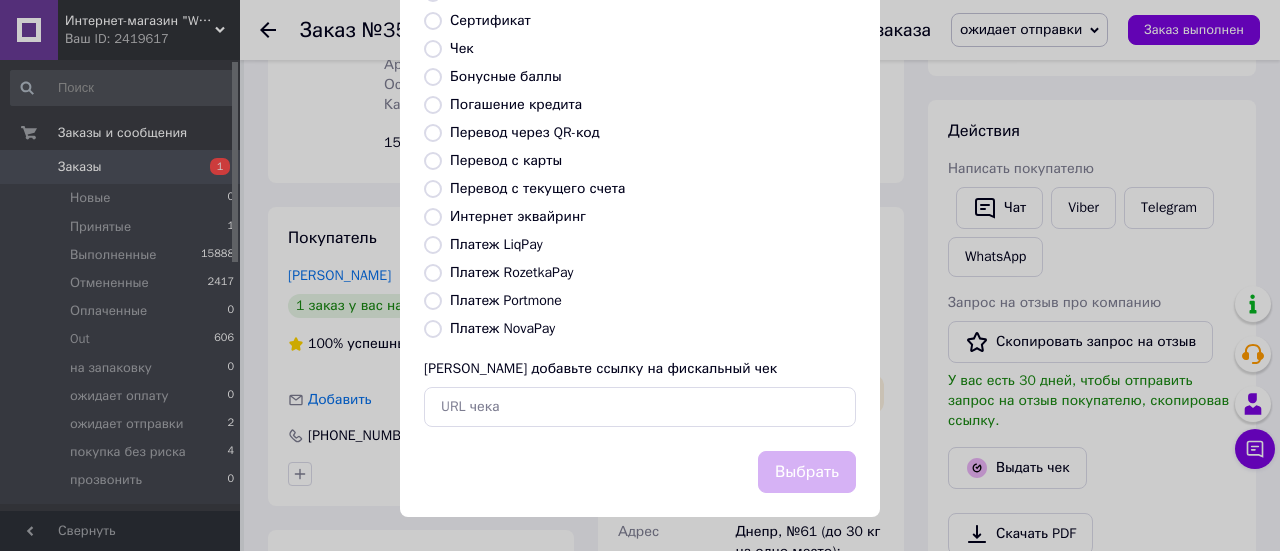 radio on "true" 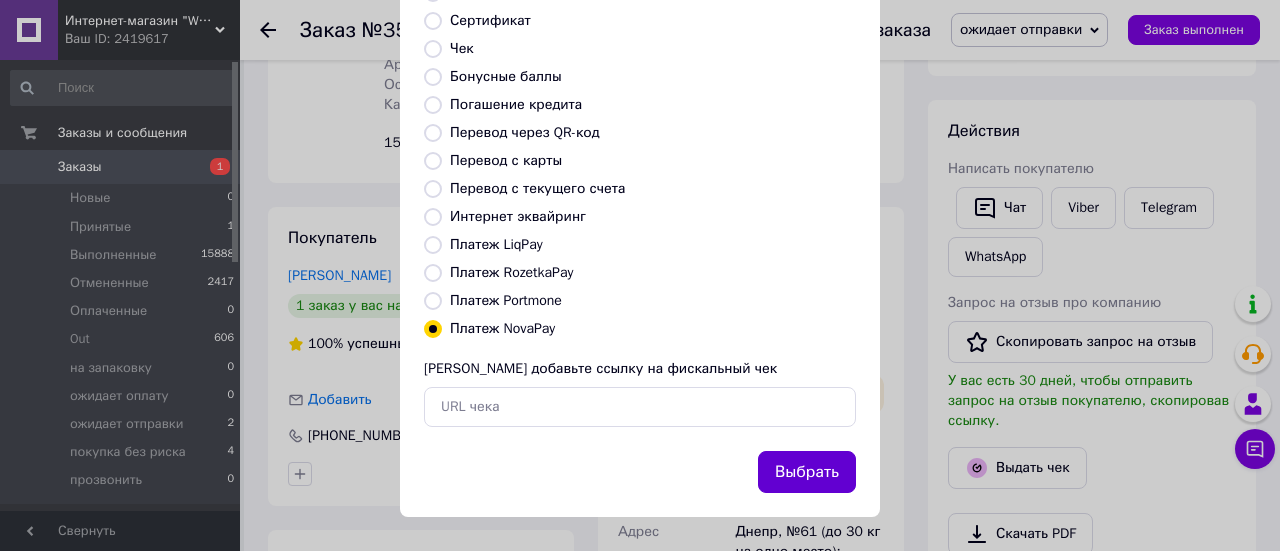 click on "Выбрать" at bounding box center (807, 472) 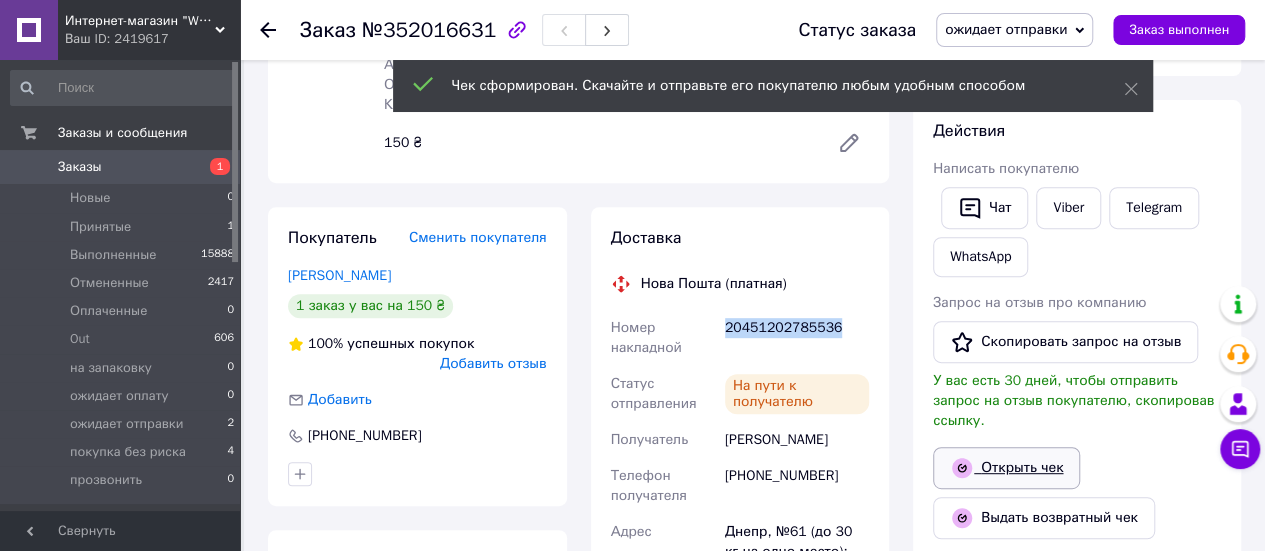 click on "Открыть чек" at bounding box center (1006, 468) 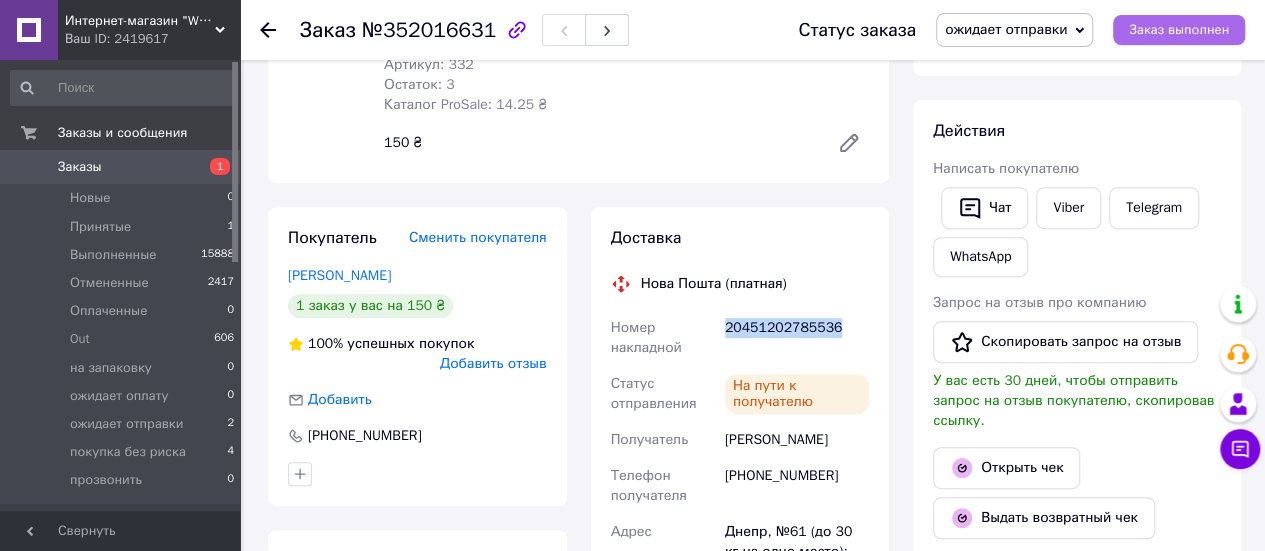 click on "Заказ выполнен" at bounding box center [1179, 30] 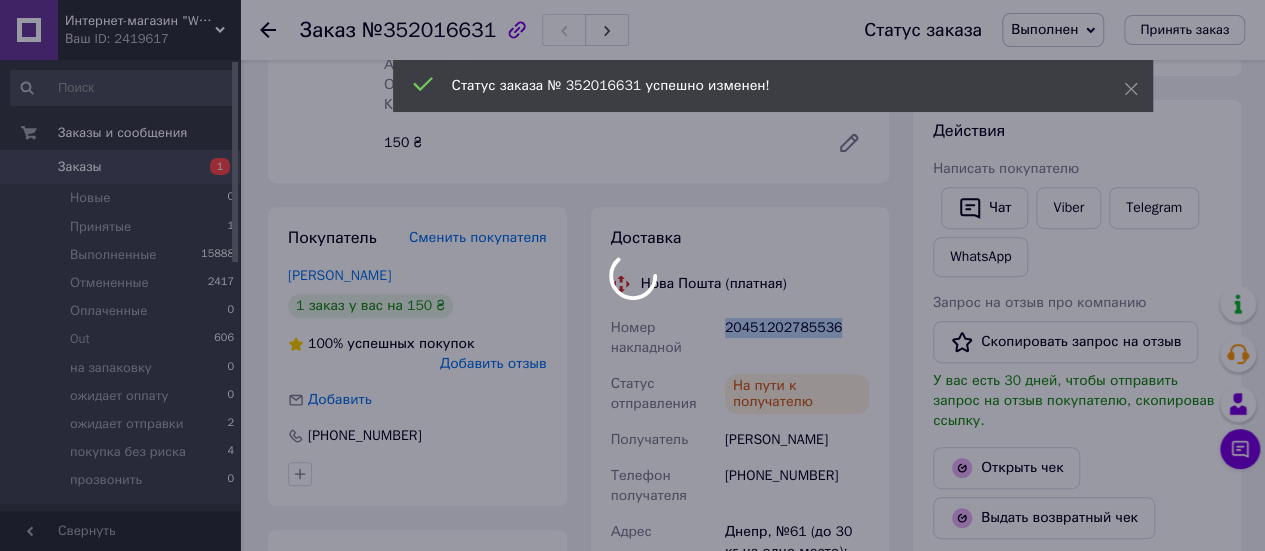 scroll, scrollTop: 77, scrollLeft: 0, axis: vertical 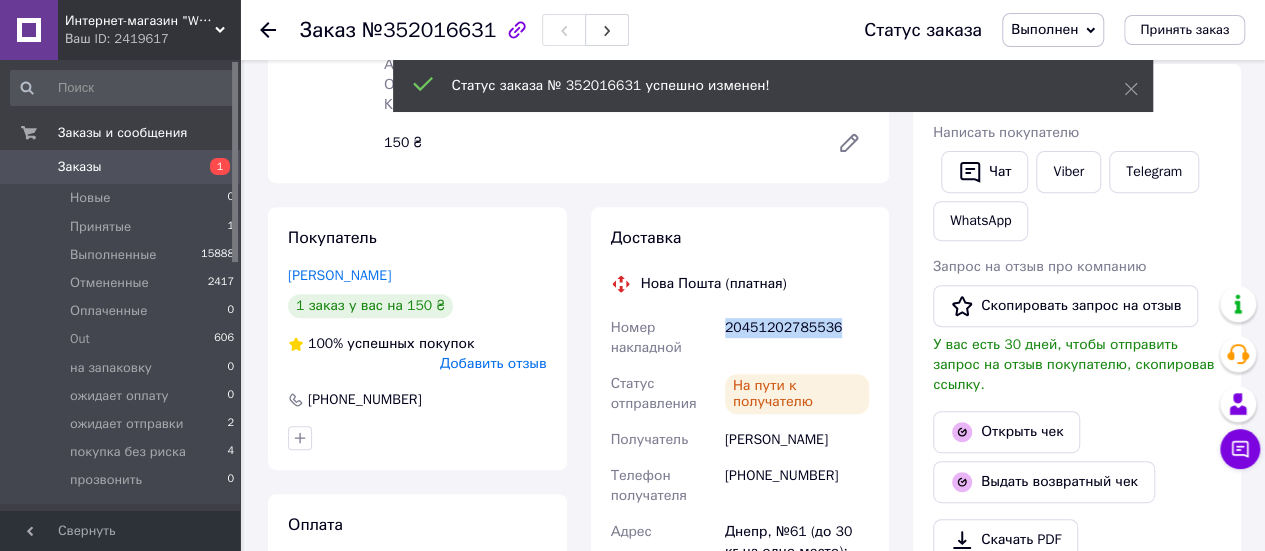 click 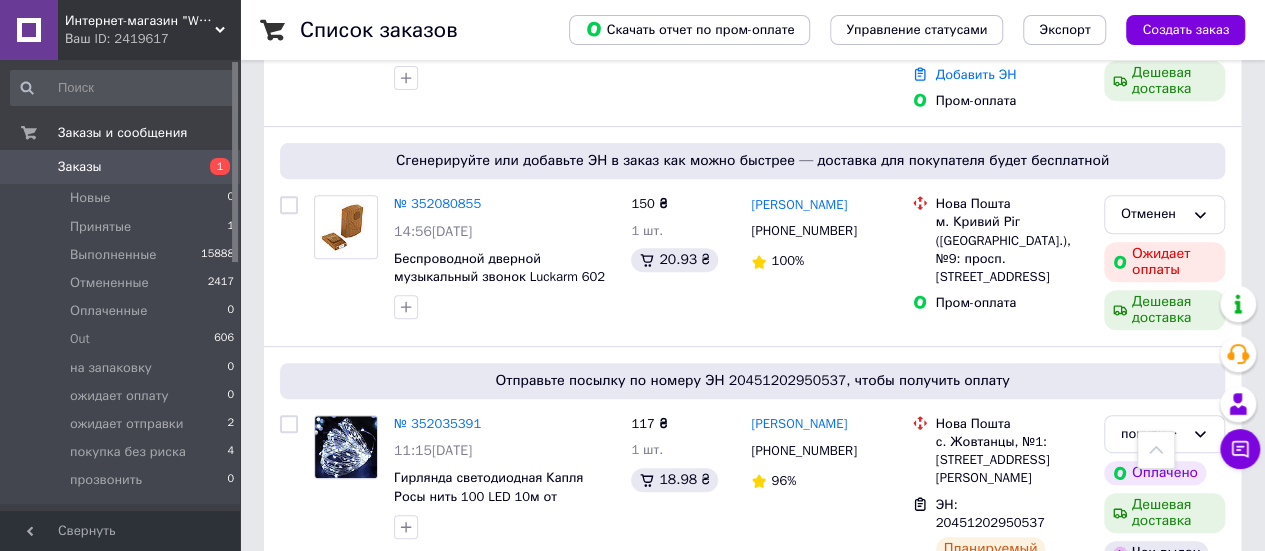 scroll, scrollTop: 0, scrollLeft: 0, axis: both 